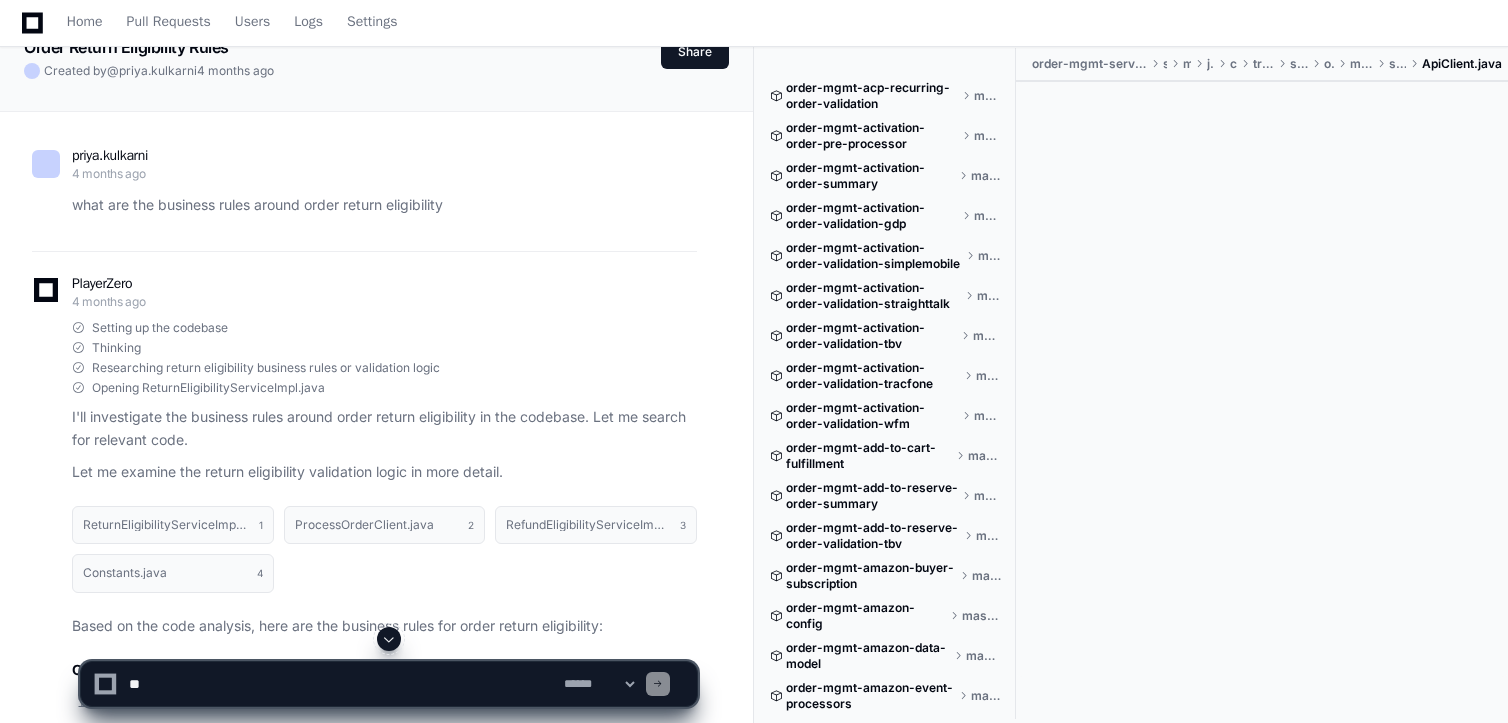 scroll, scrollTop: 0, scrollLeft: 0, axis: both 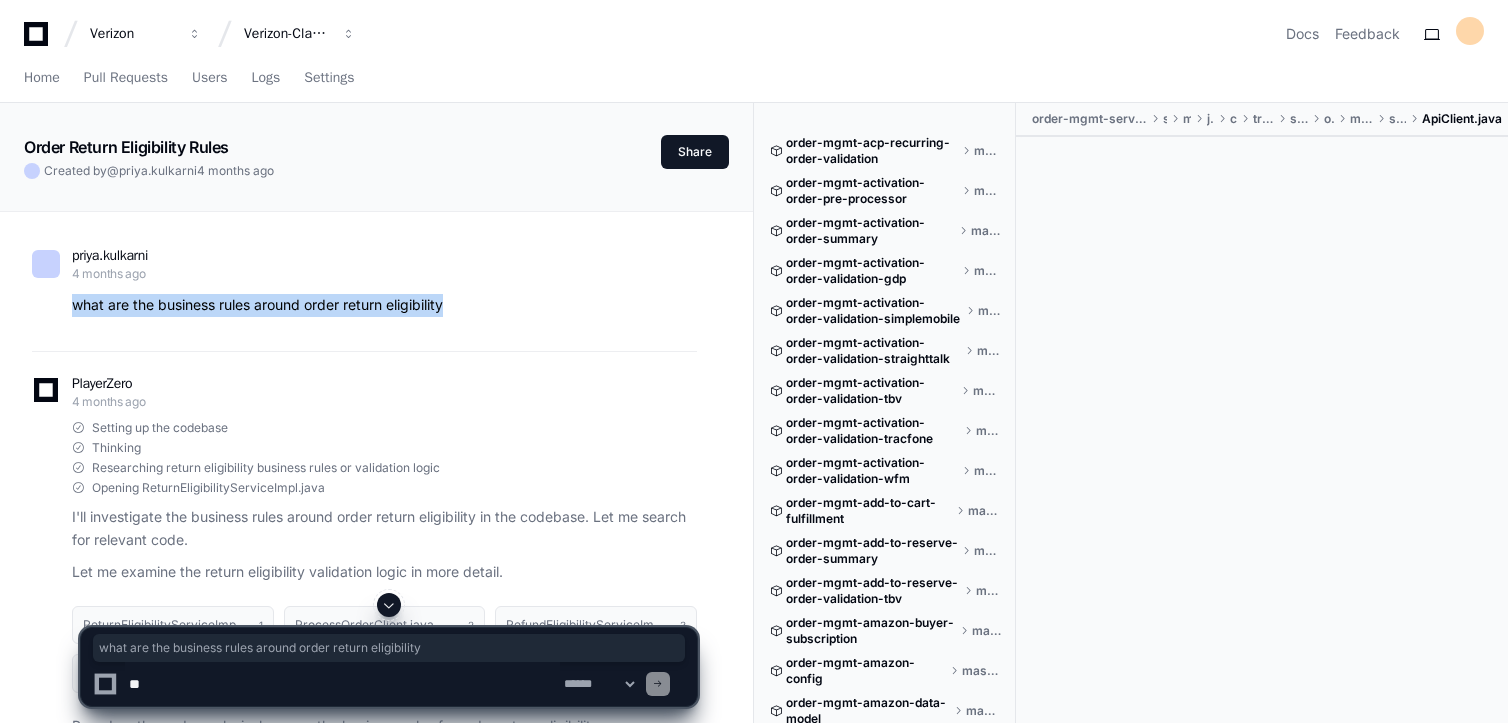 drag, startPoint x: 76, startPoint y: 306, endPoint x: 460, endPoint y: 315, distance: 384.10547 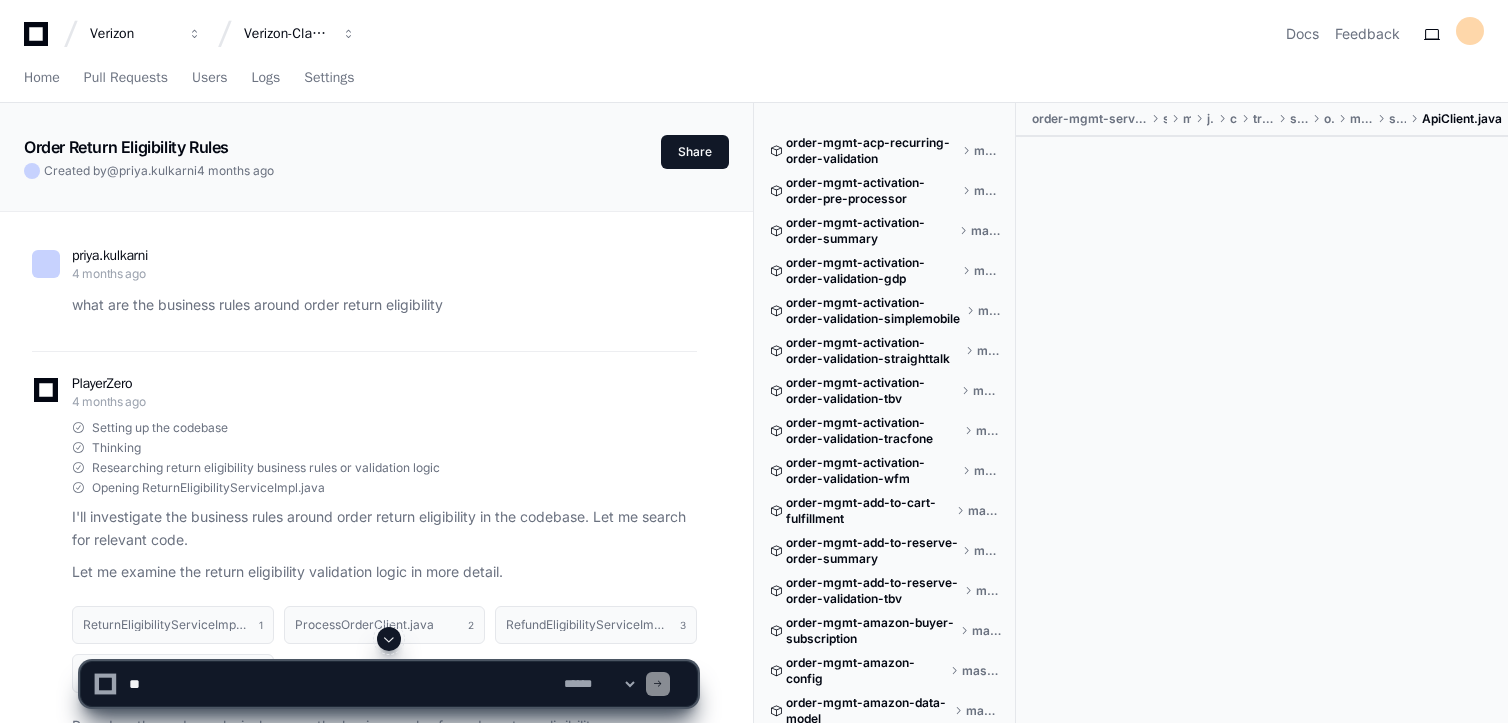 click on "priya.kulkarni 4 months ago" 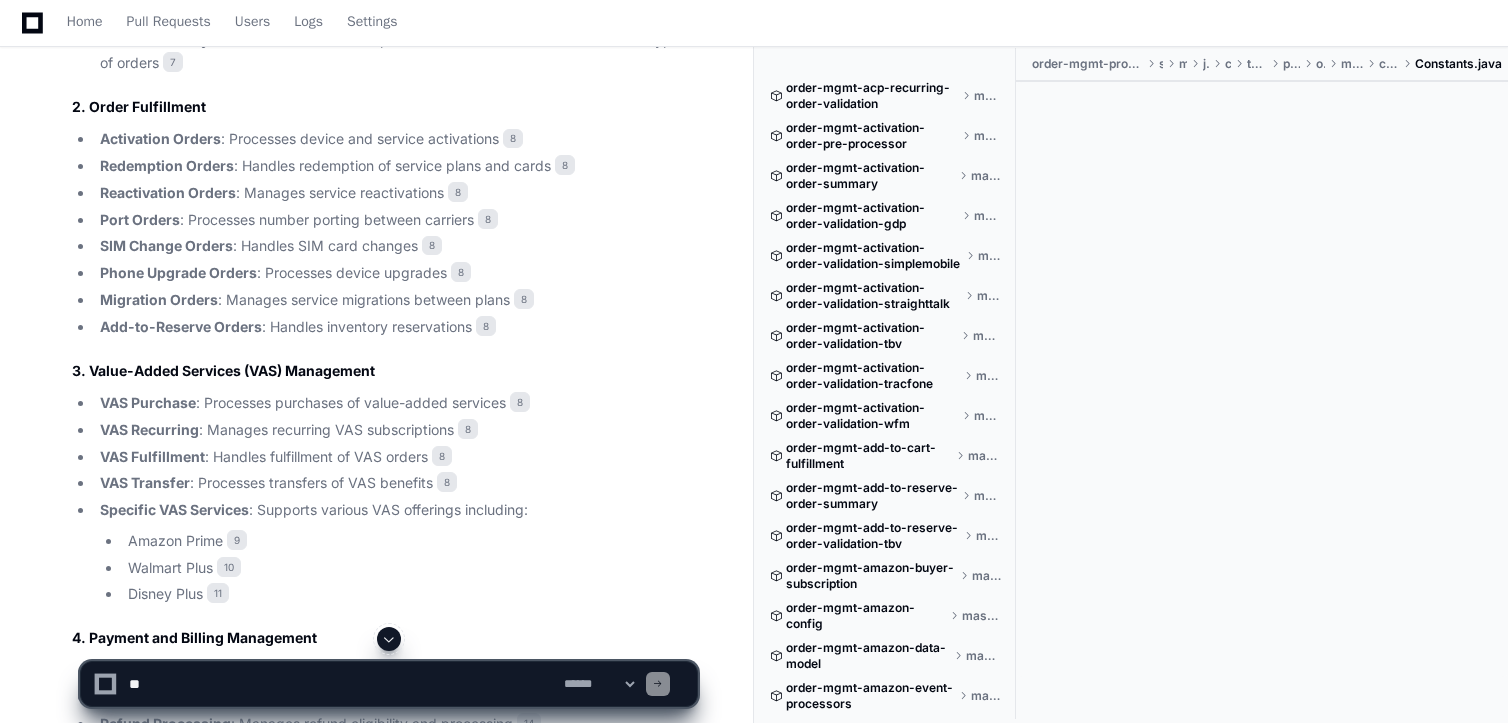 scroll, scrollTop: 3200, scrollLeft: 0, axis: vertical 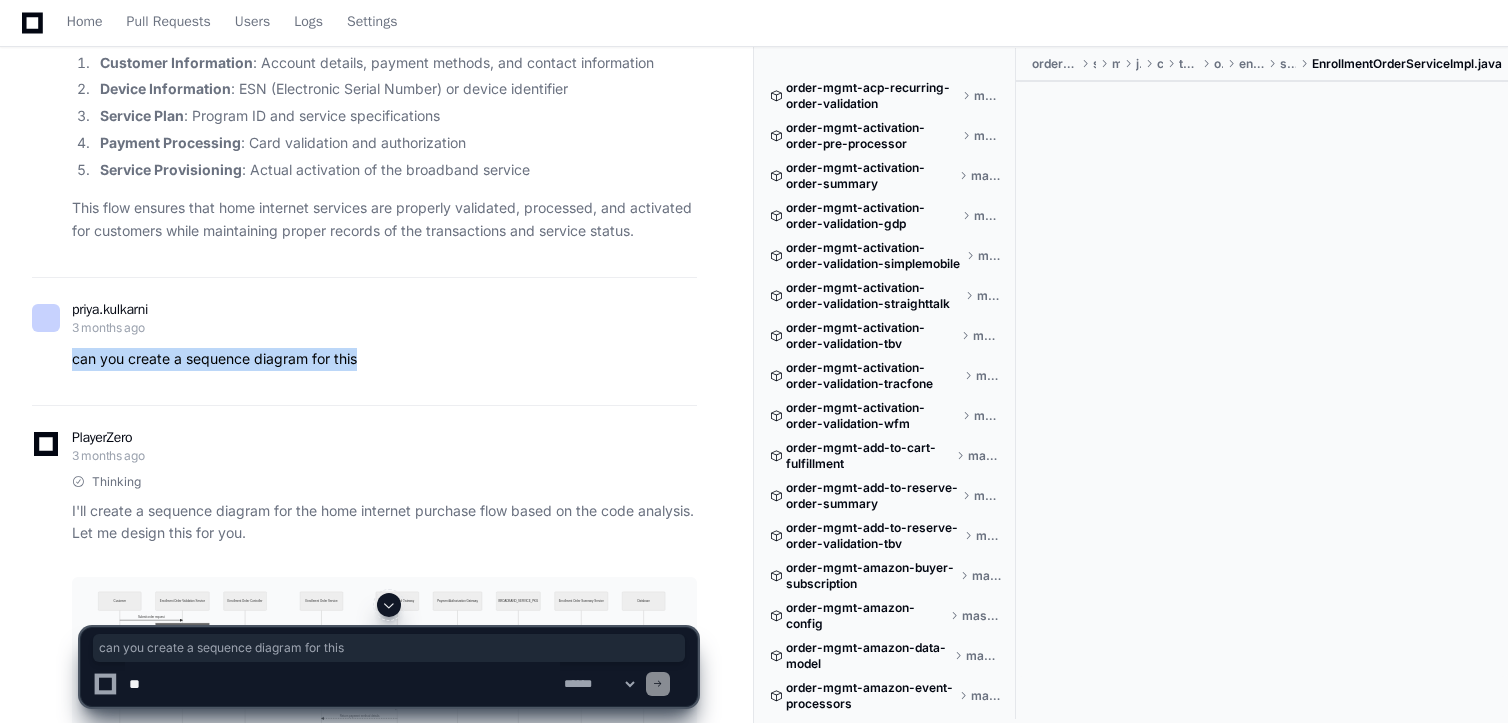 drag, startPoint x: 72, startPoint y: 347, endPoint x: 390, endPoint y: 344, distance: 318.01416 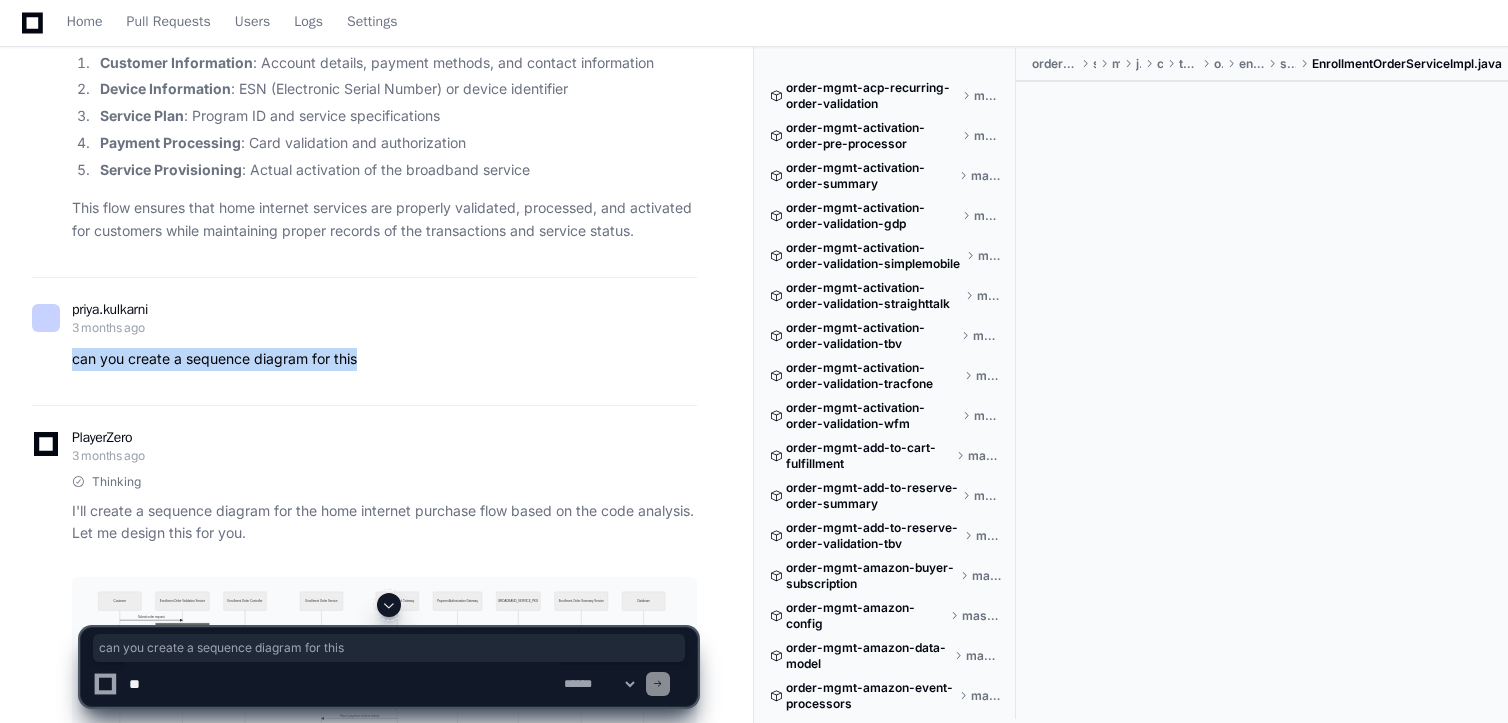 click on "can you create a sequence diagram for this" 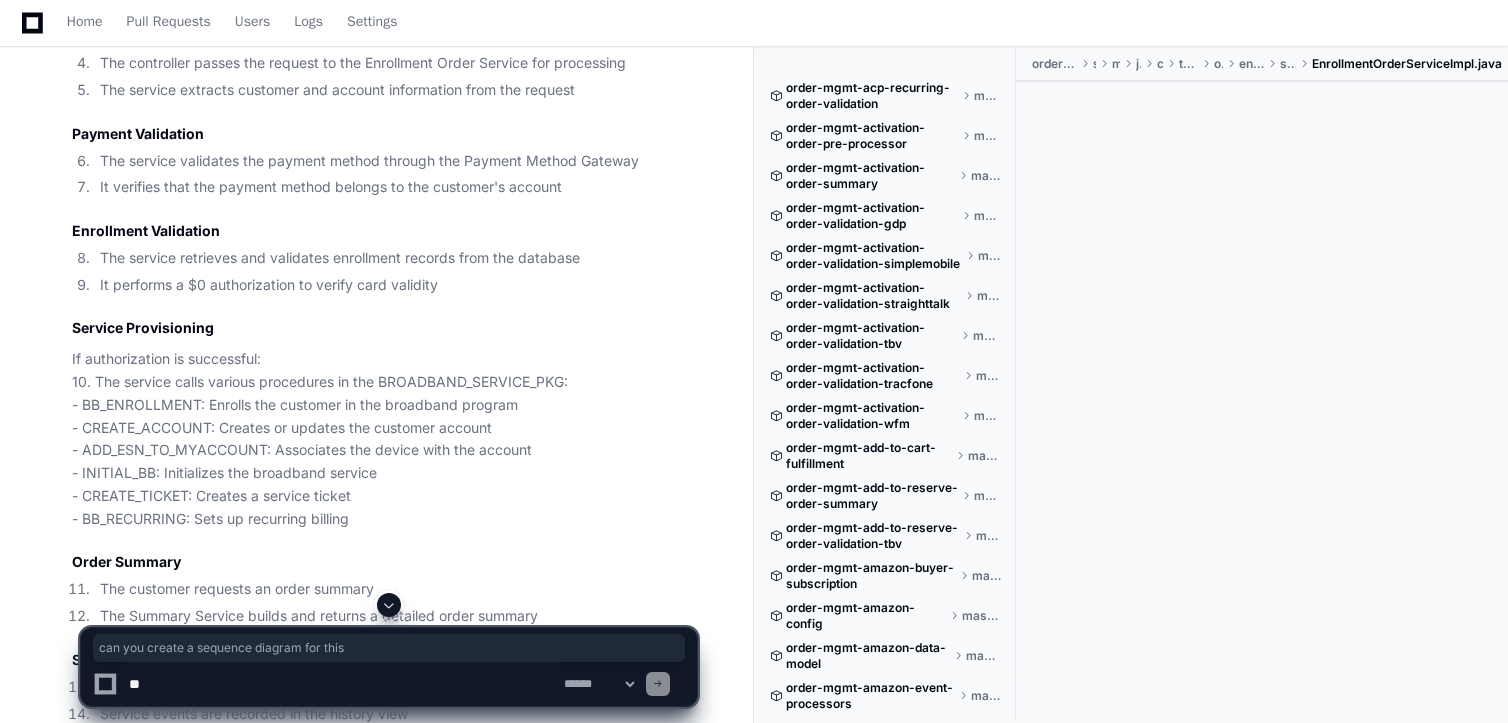 scroll, scrollTop: 3700, scrollLeft: 0, axis: vertical 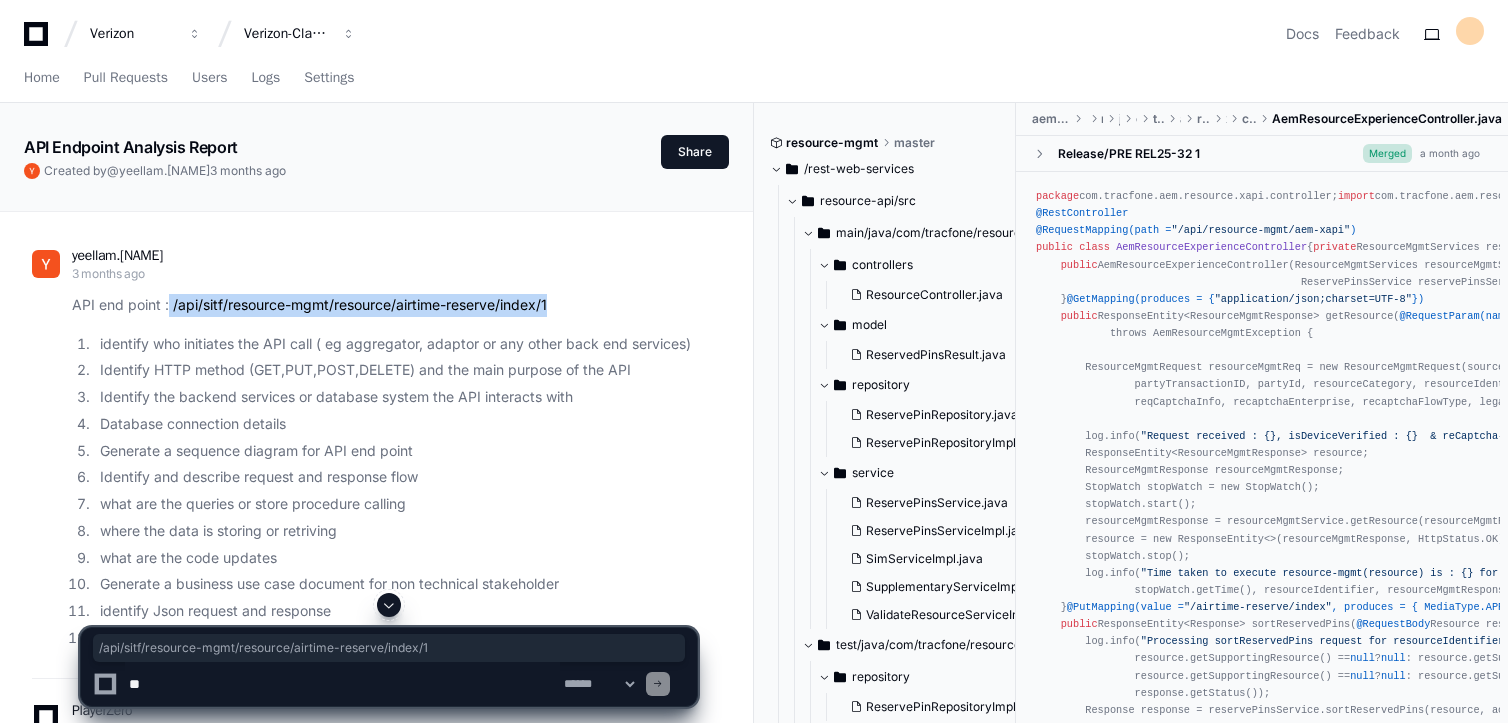 drag, startPoint x: 168, startPoint y: 306, endPoint x: 272, endPoint y: 341, distance: 109.73149 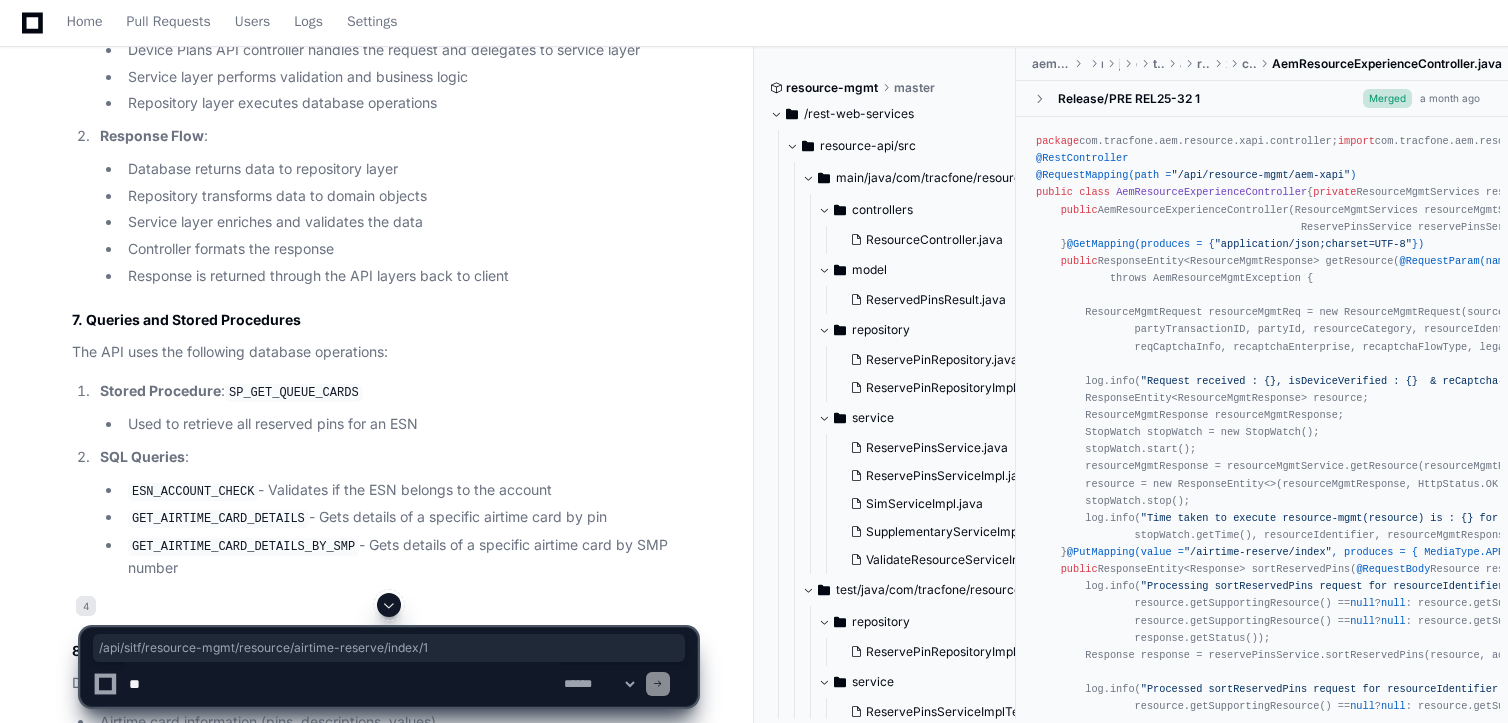 scroll, scrollTop: 2800, scrollLeft: 0, axis: vertical 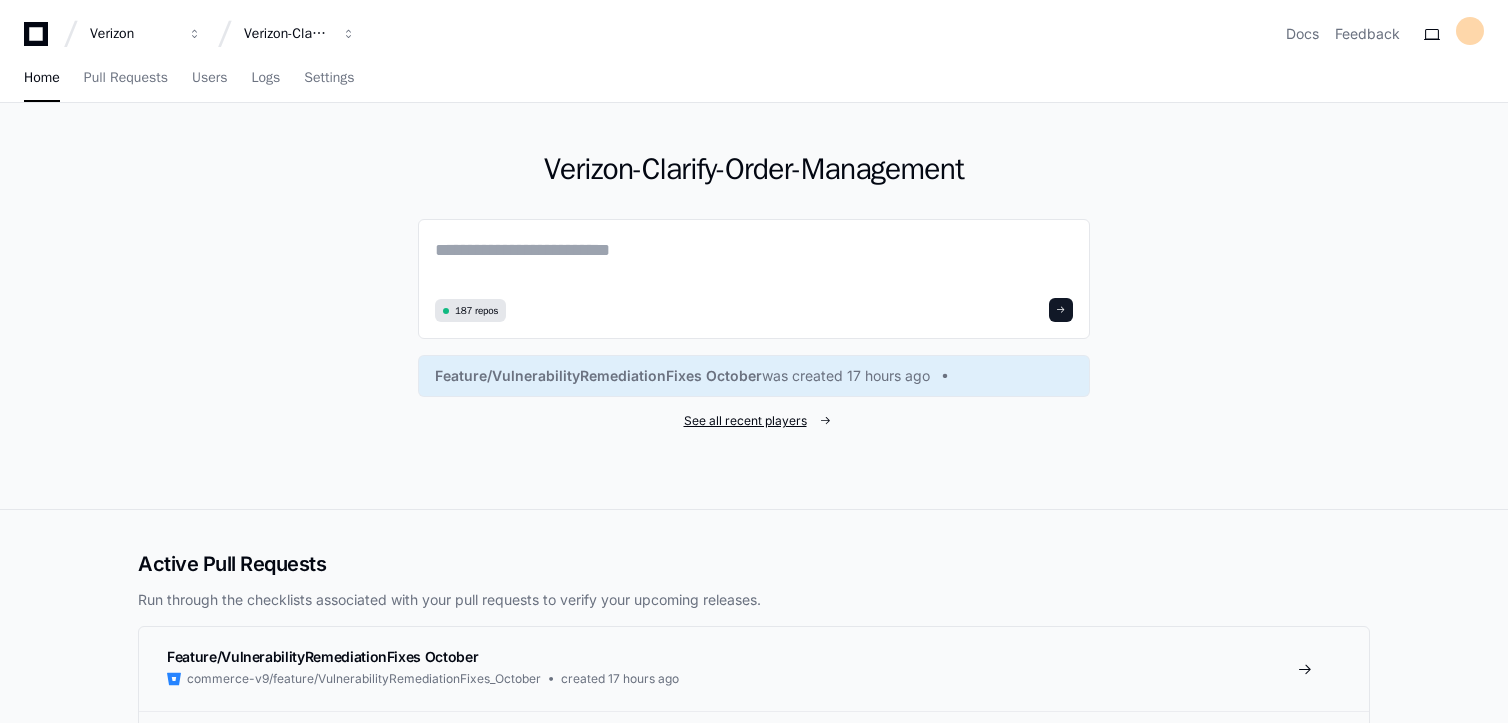 click on "See all recent players" 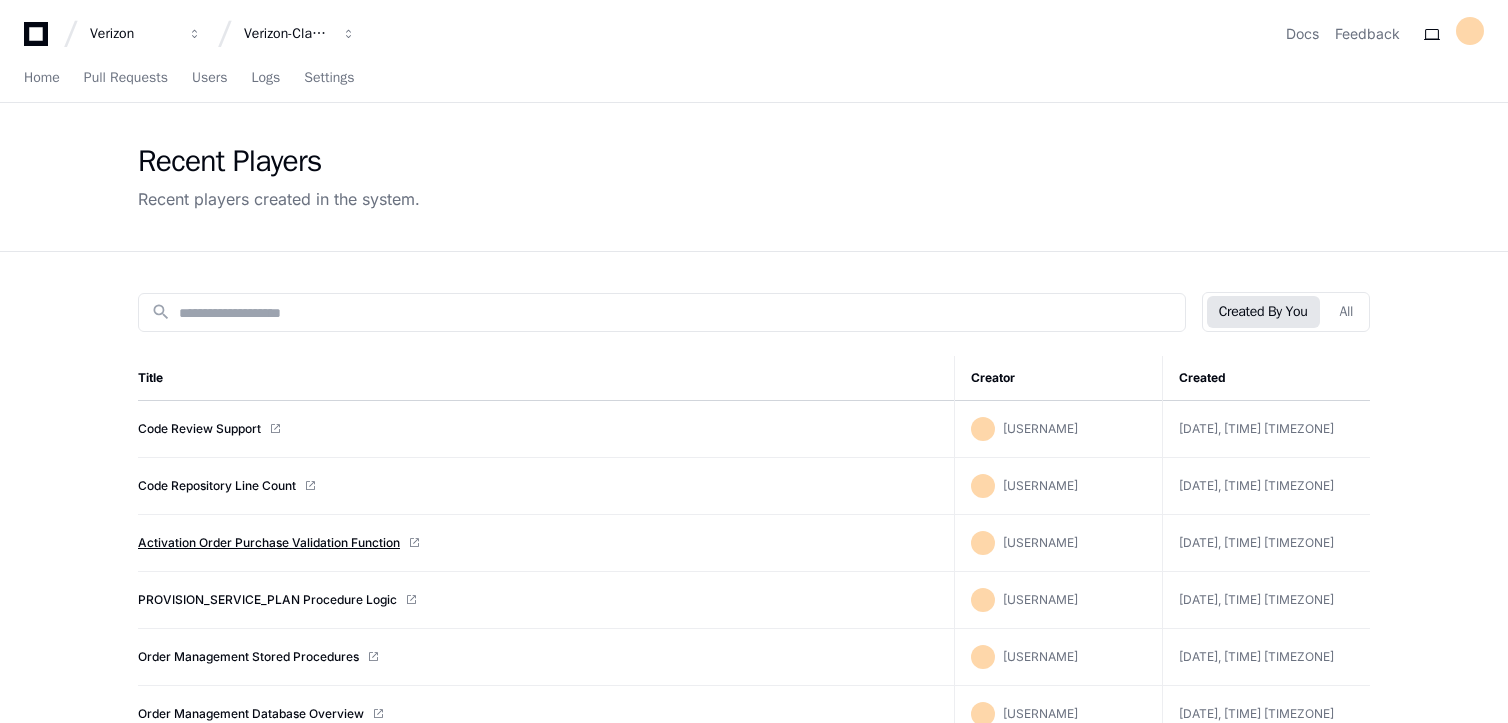 click on "Activation Order Purchase Validation Function" 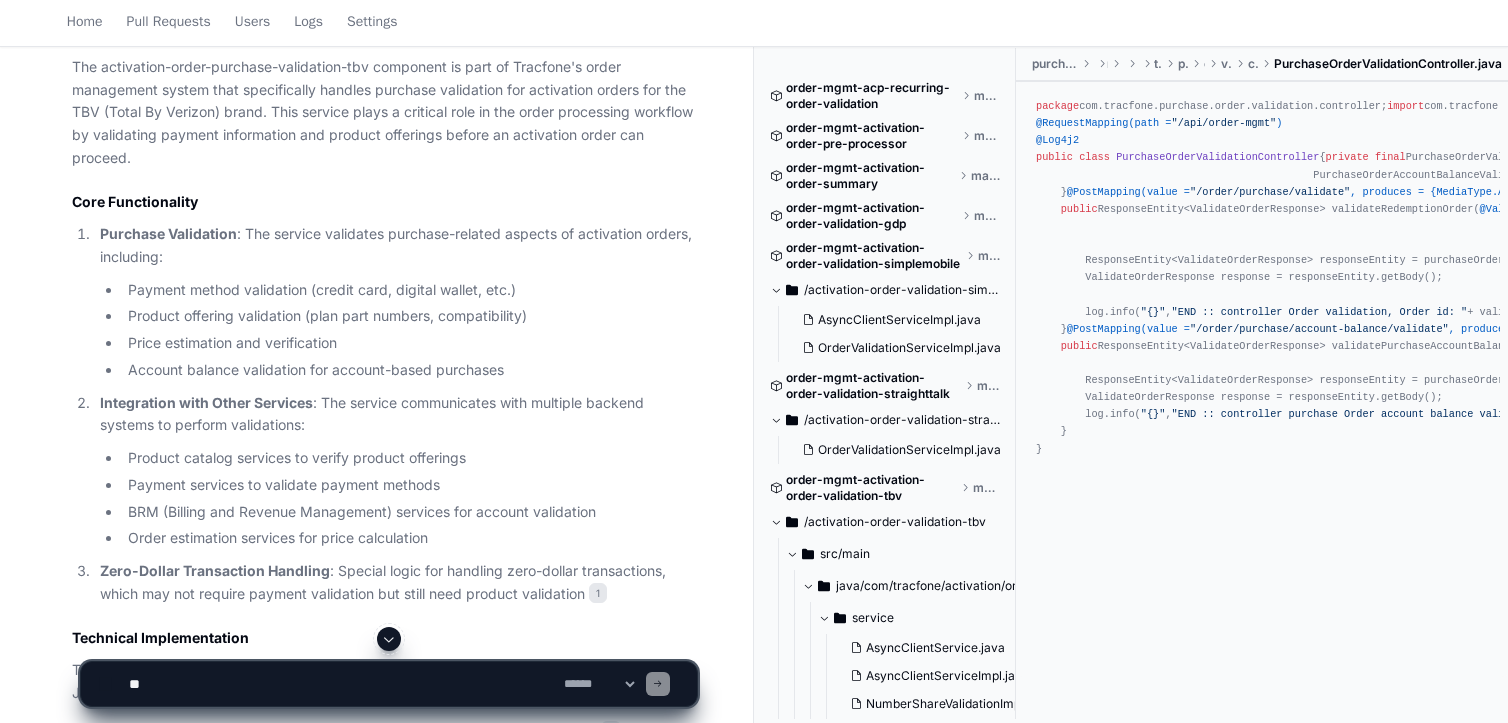 scroll, scrollTop: 0, scrollLeft: 0, axis: both 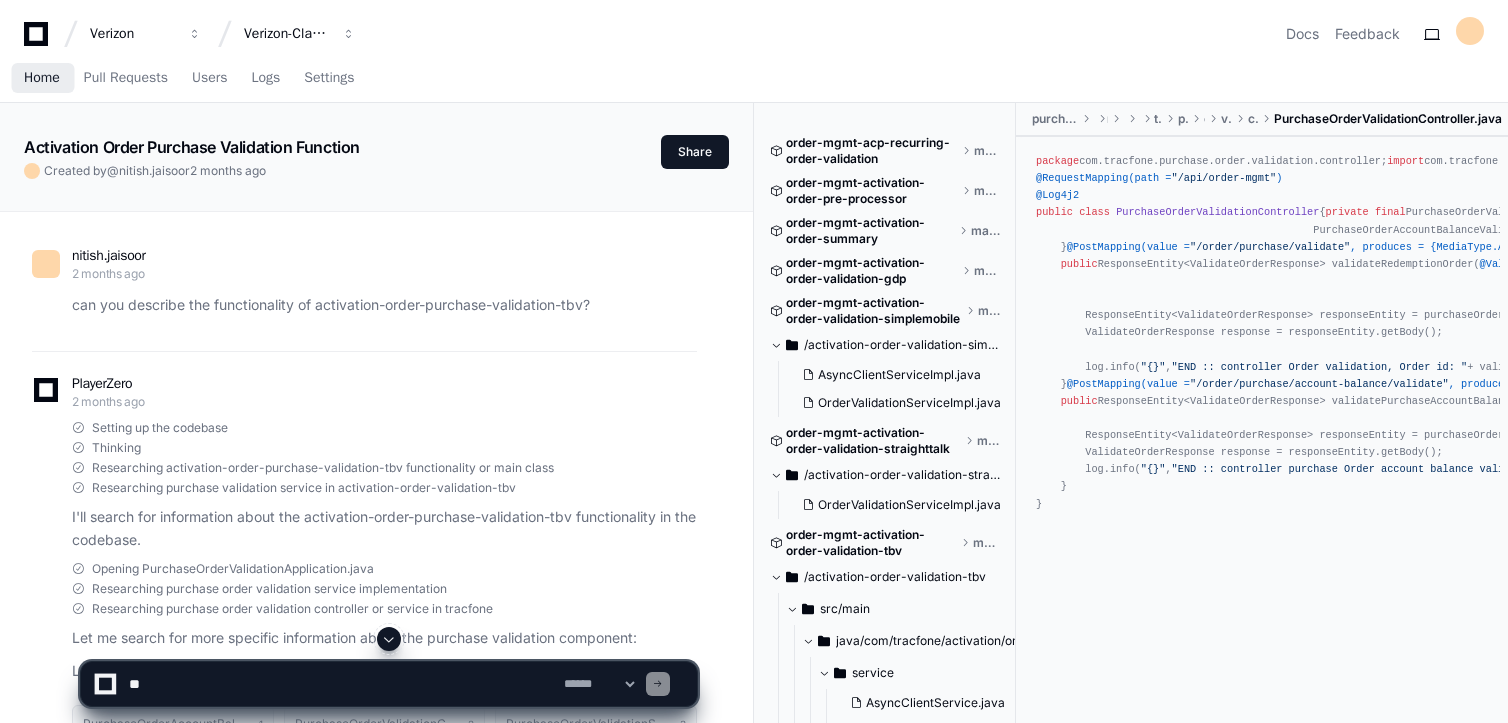 click on "Home" at bounding box center [42, 78] 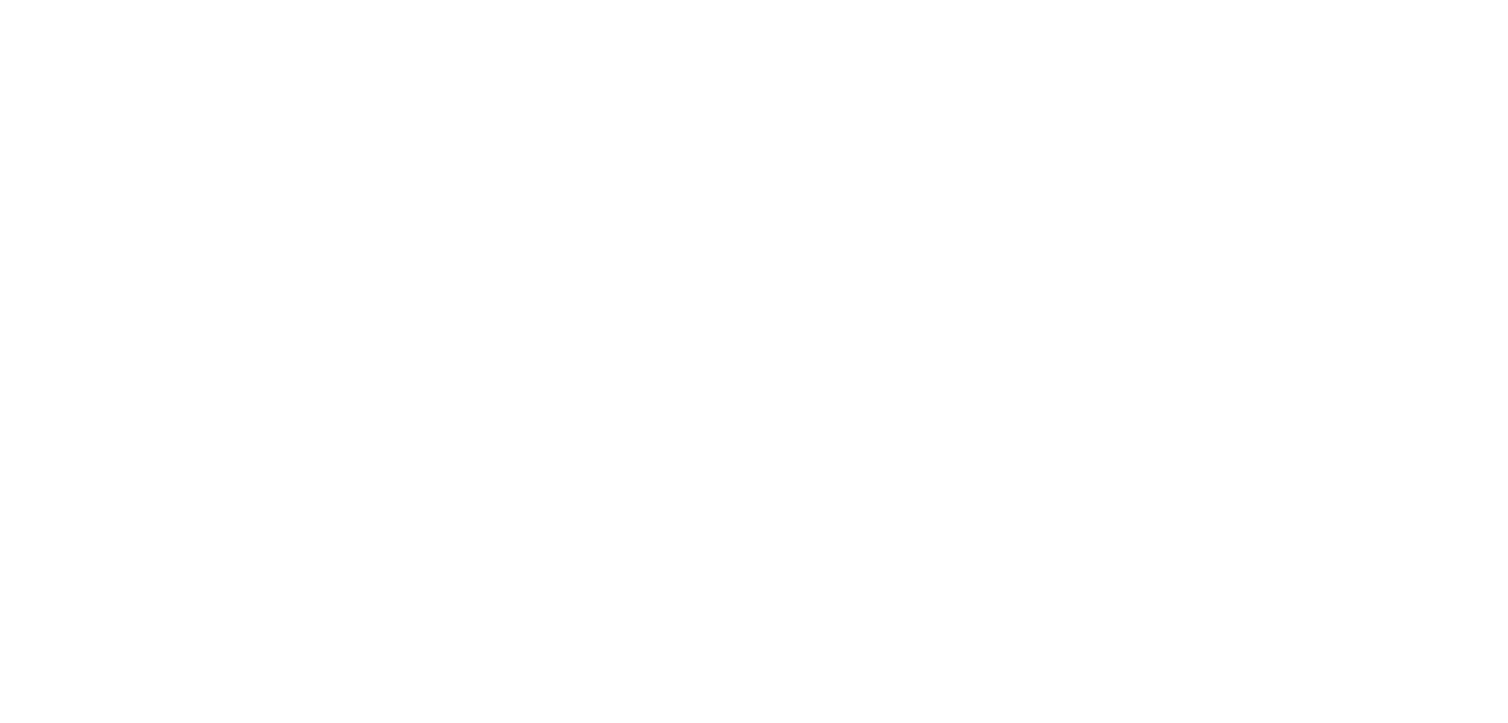 scroll, scrollTop: 0, scrollLeft: 0, axis: both 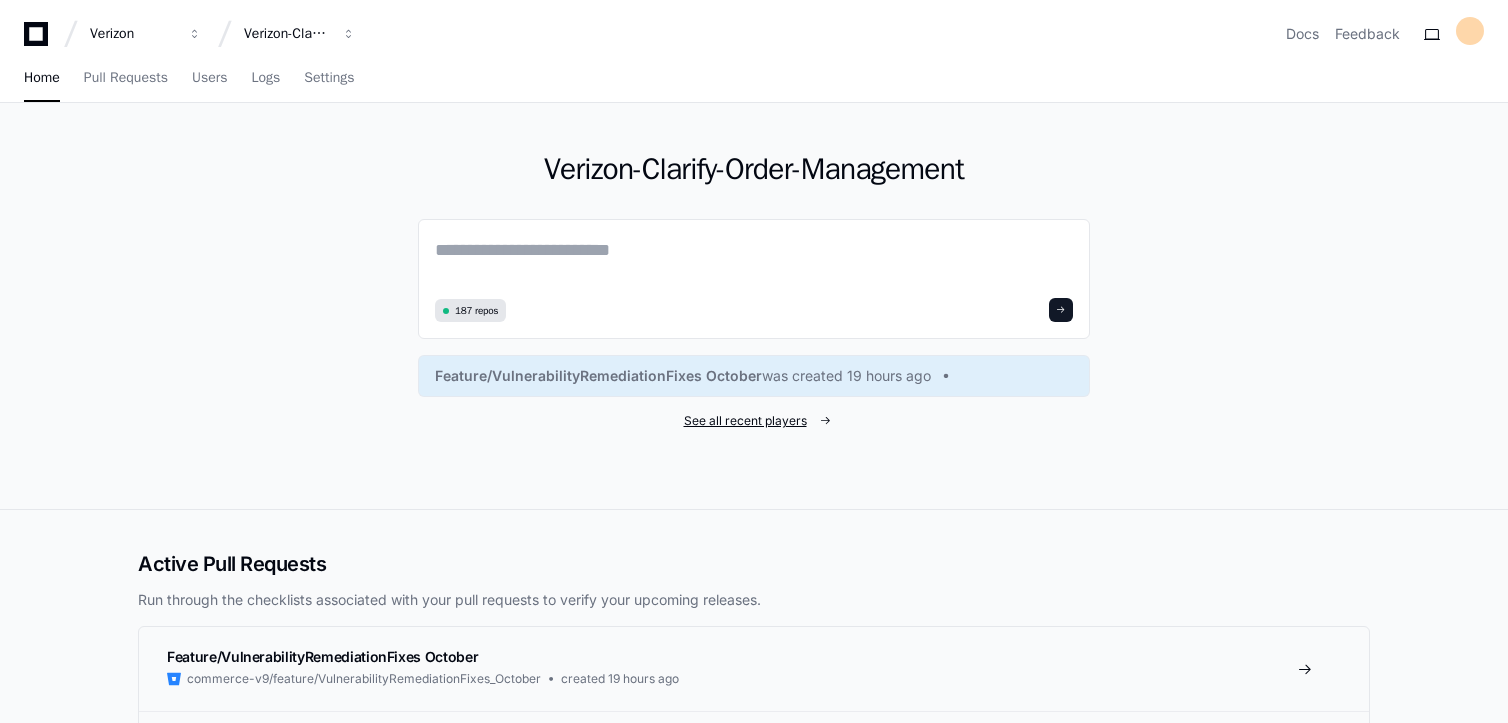 click on "See all recent players" 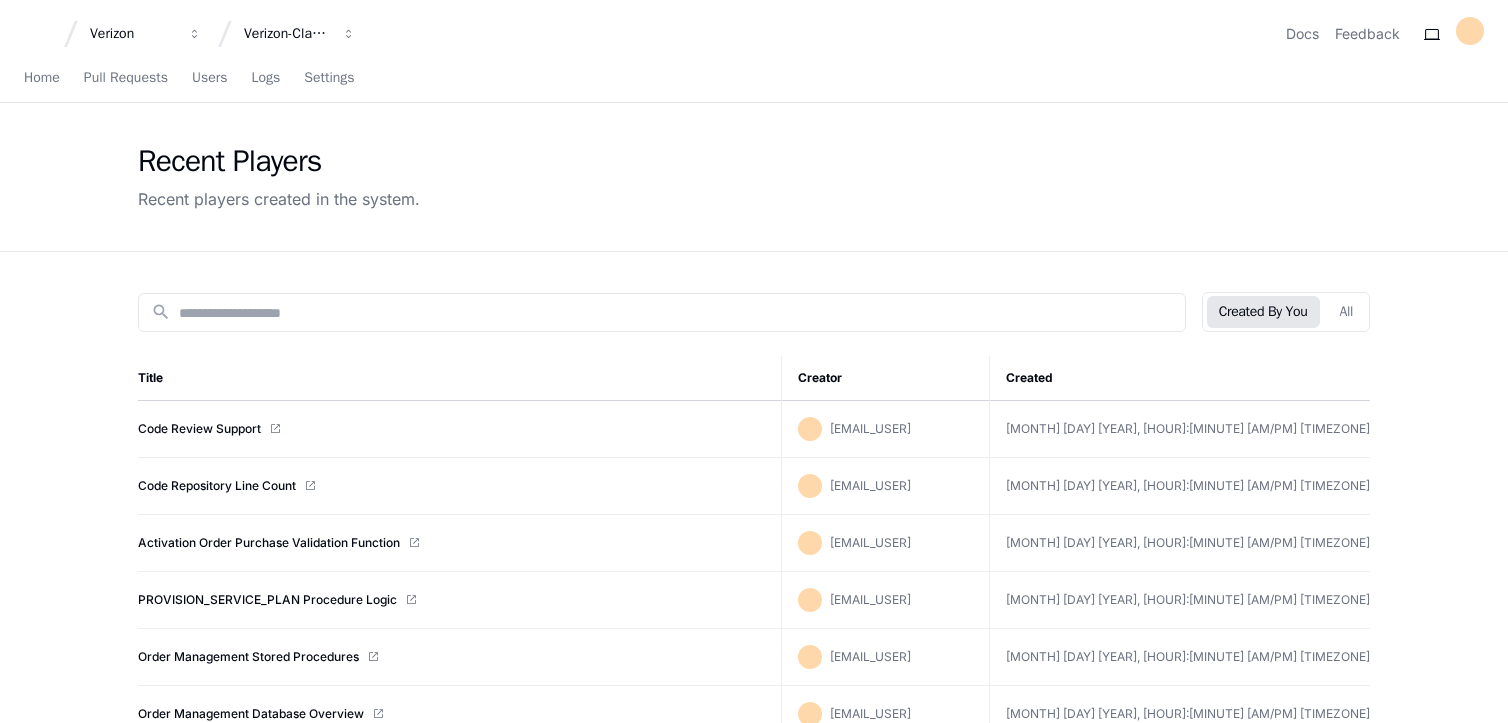 scroll, scrollTop: 100, scrollLeft: 0, axis: vertical 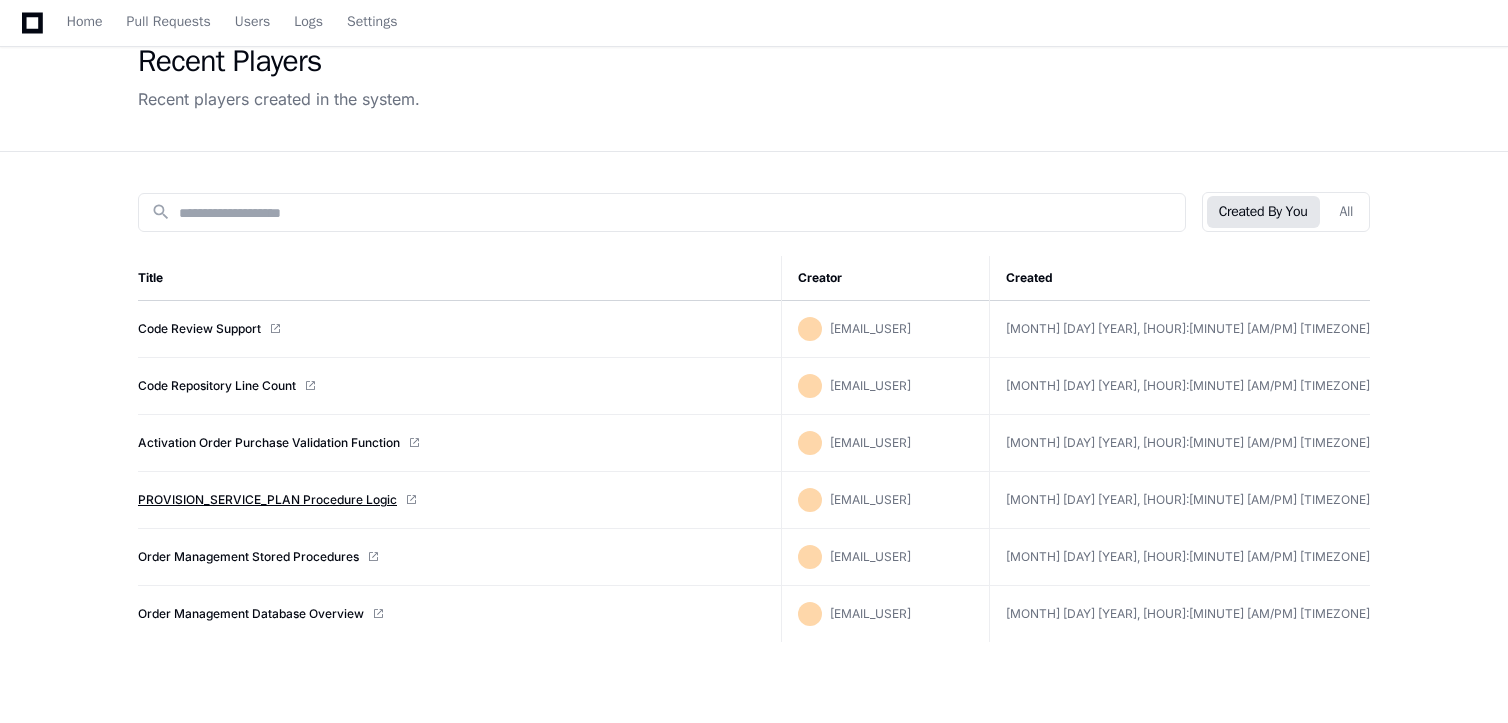 click on "PROVISION_SERVICE_PLAN Procedure Logic" 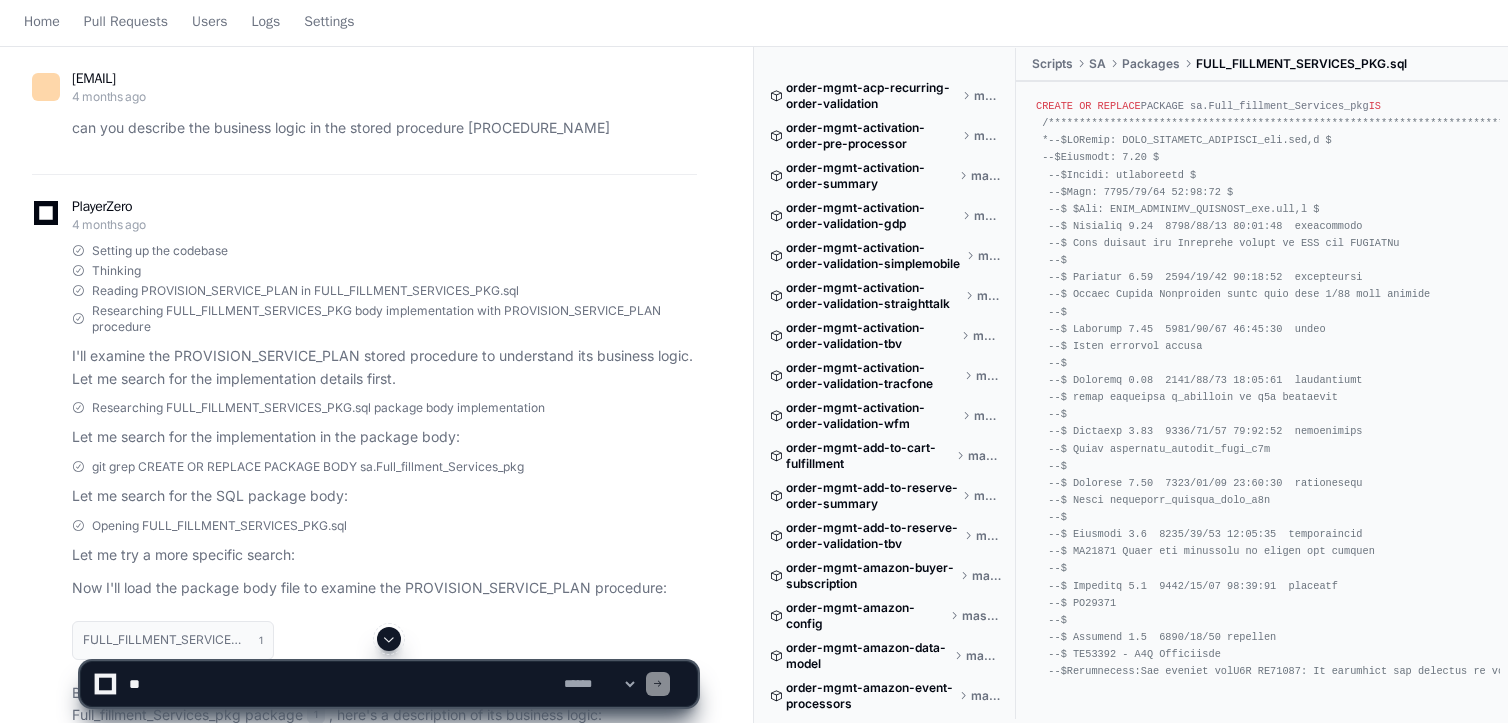 scroll, scrollTop: 0, scrollLeft: 0, axis: both 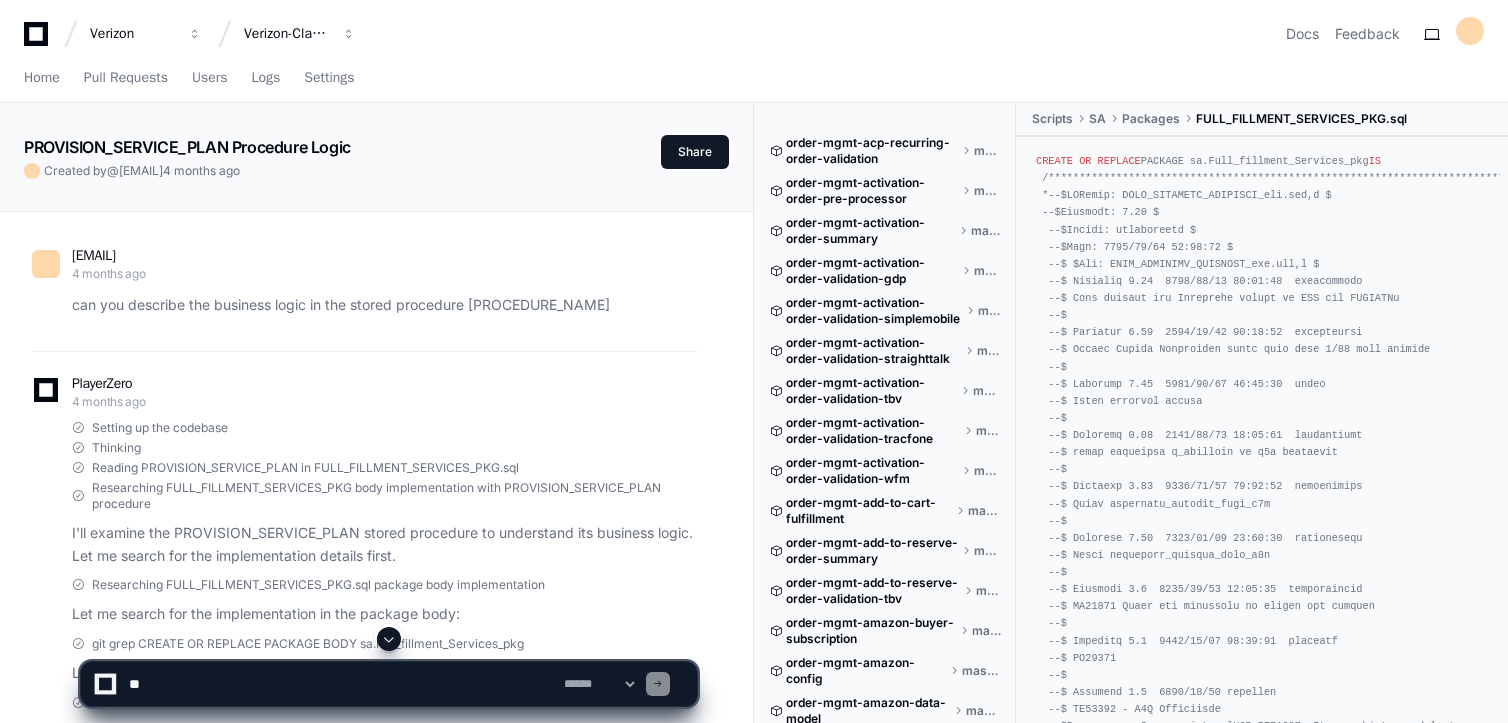 click 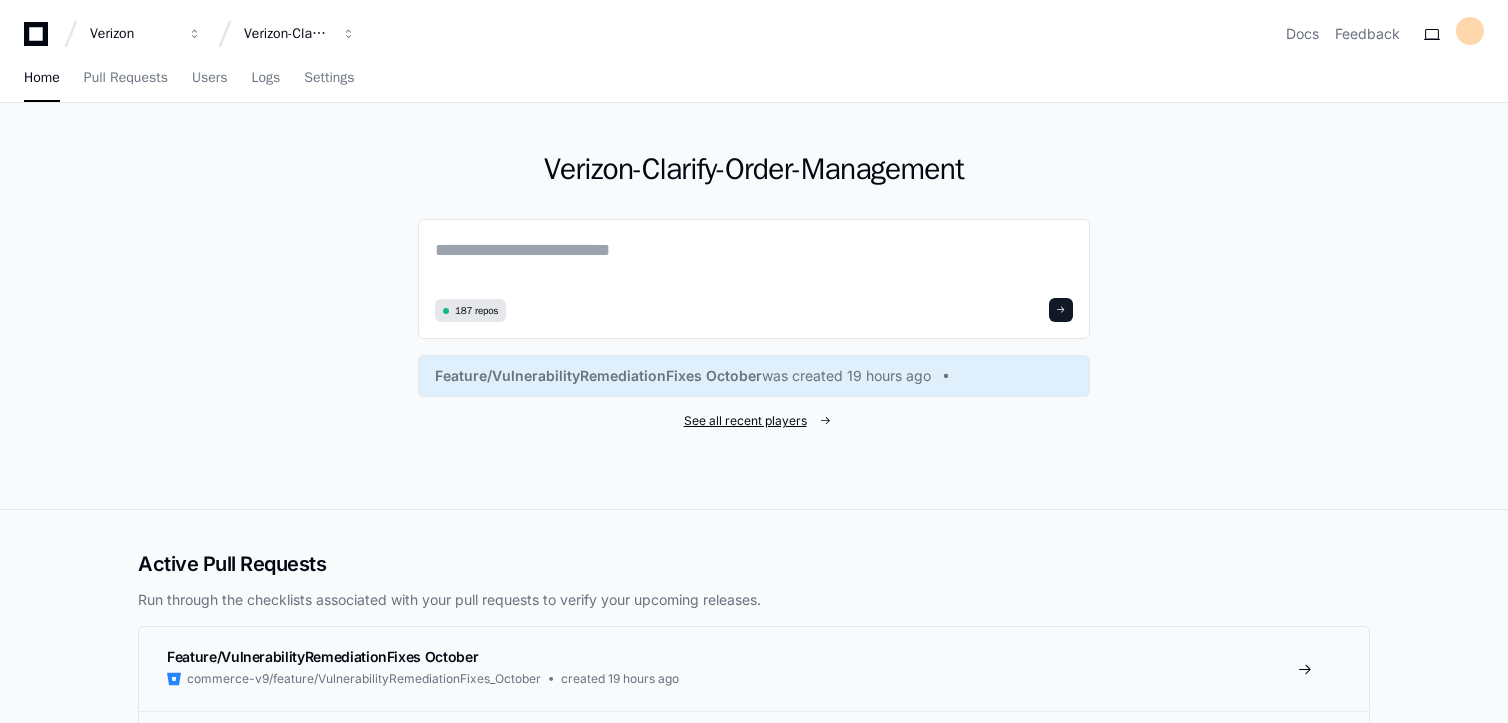 click on "See all recent players" 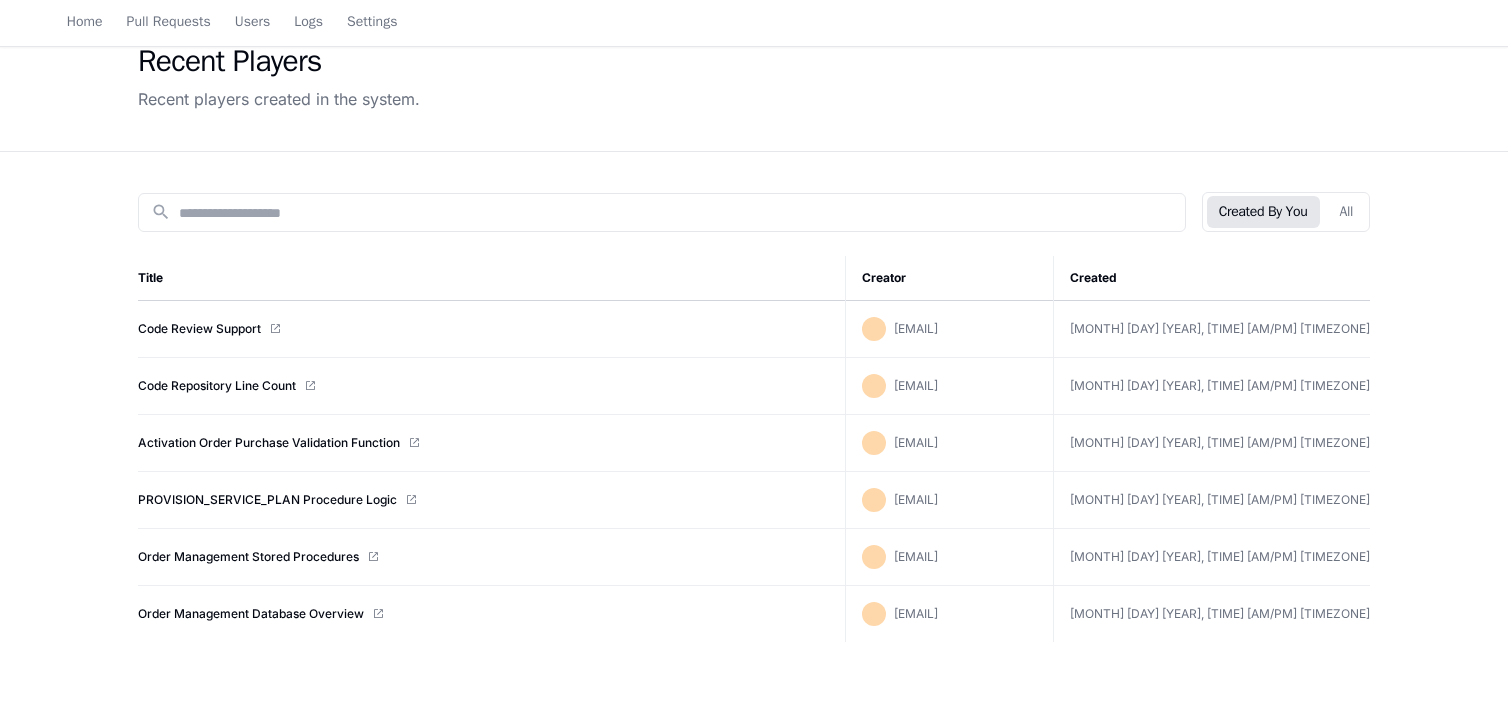 scroll, scrollTop: 200, scrollLeft: 0, axis: vertical 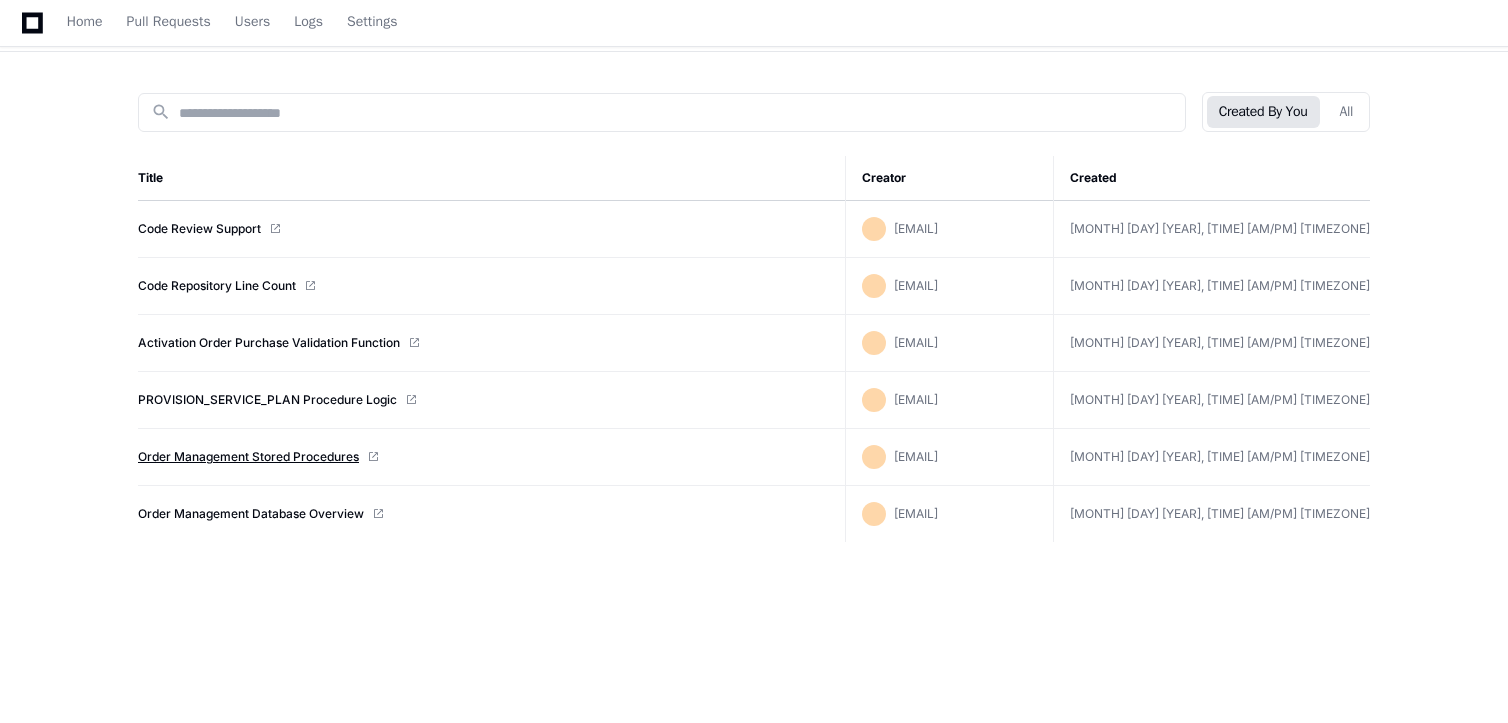 click on "Order Management Stored Procedures" 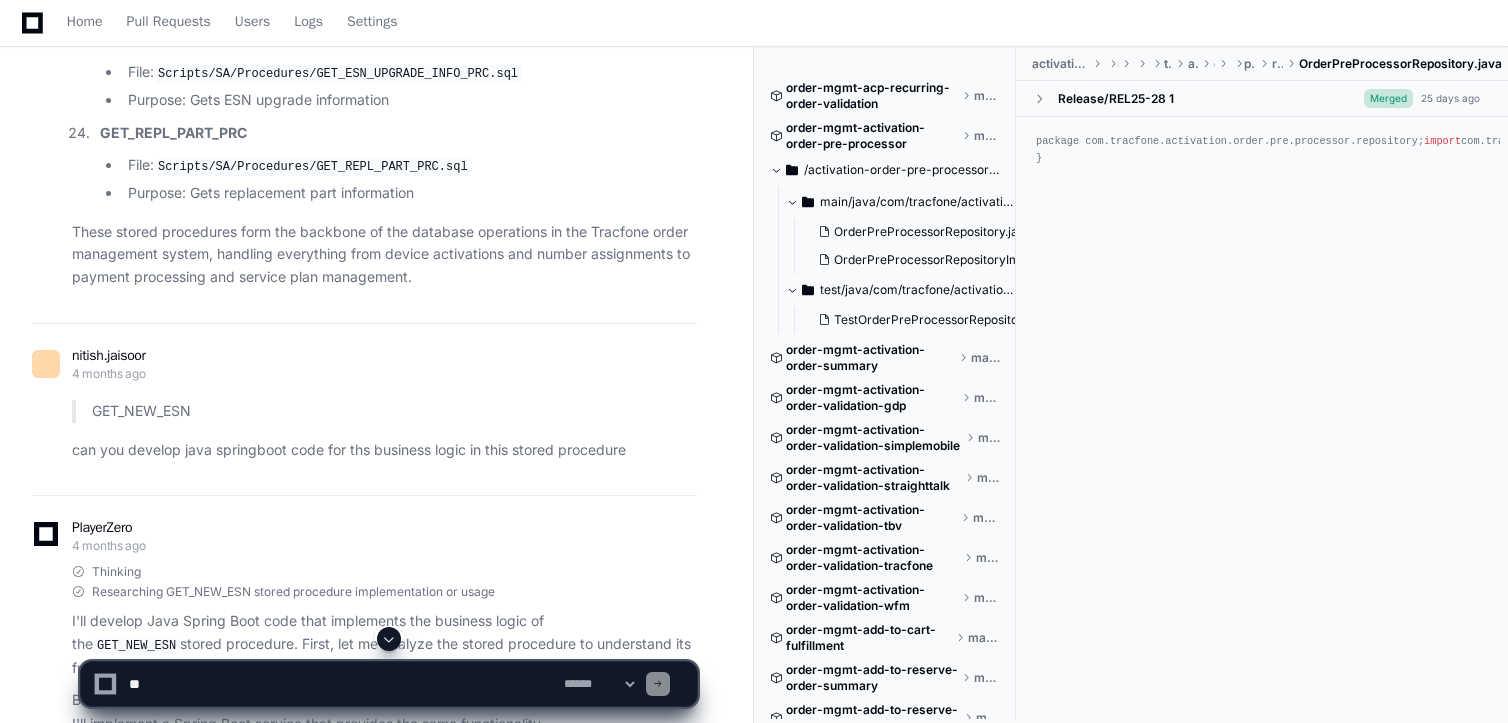 scroll, scrollTop: 8300, scrollLeft: 0, axis: vertical 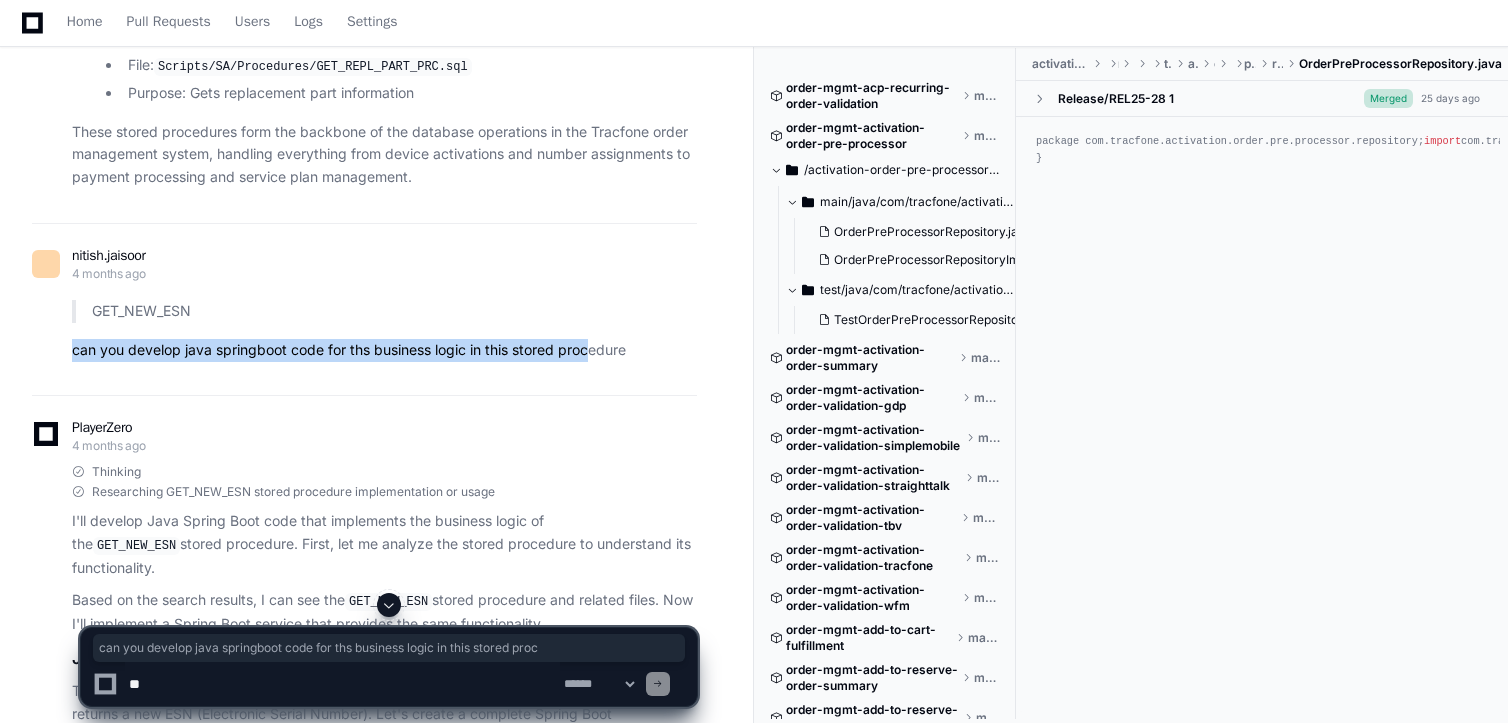 drag, startPoint x: 76, startPoint y: 342, endPoint x: 592, endPoint y: 343, distance: 516.001 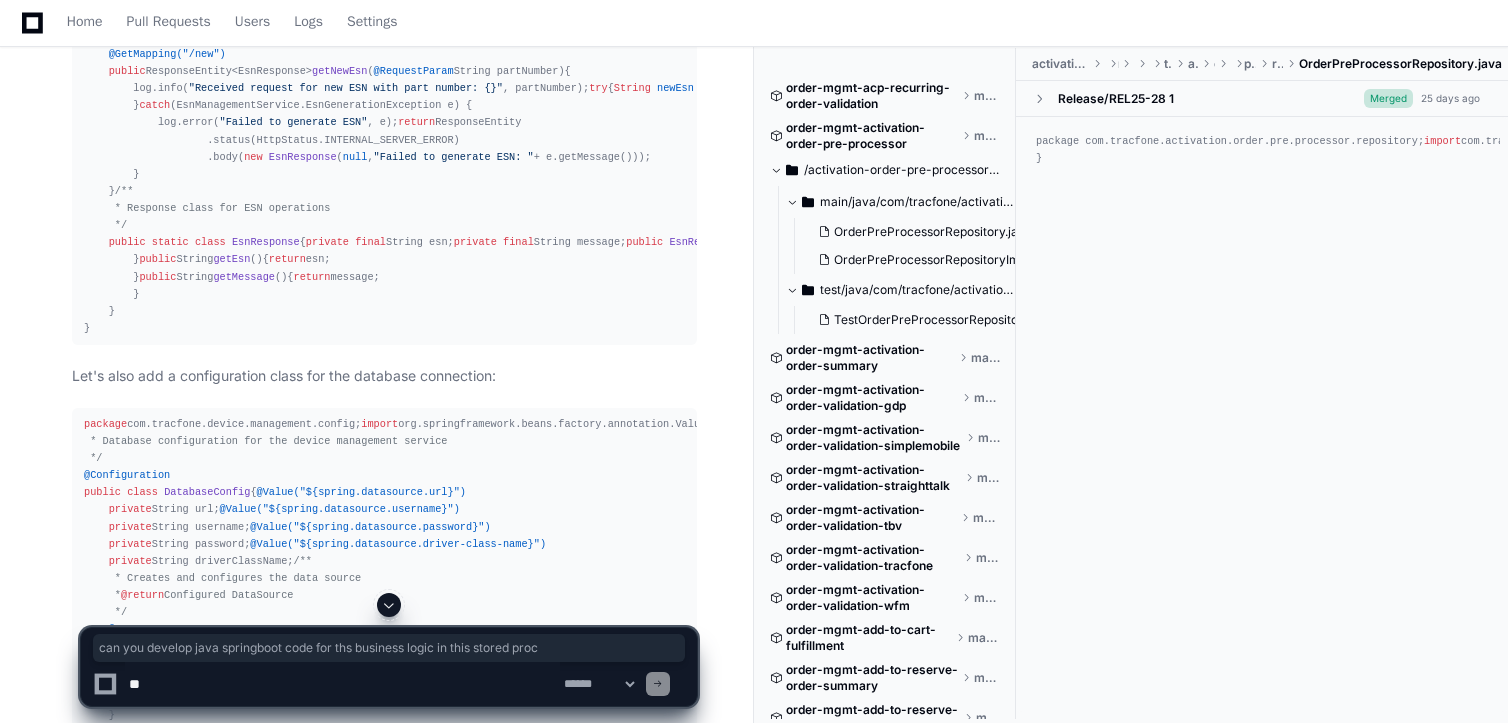 scroll, scrollTop: 10100, scrollLeft: 0, axis: vertical 